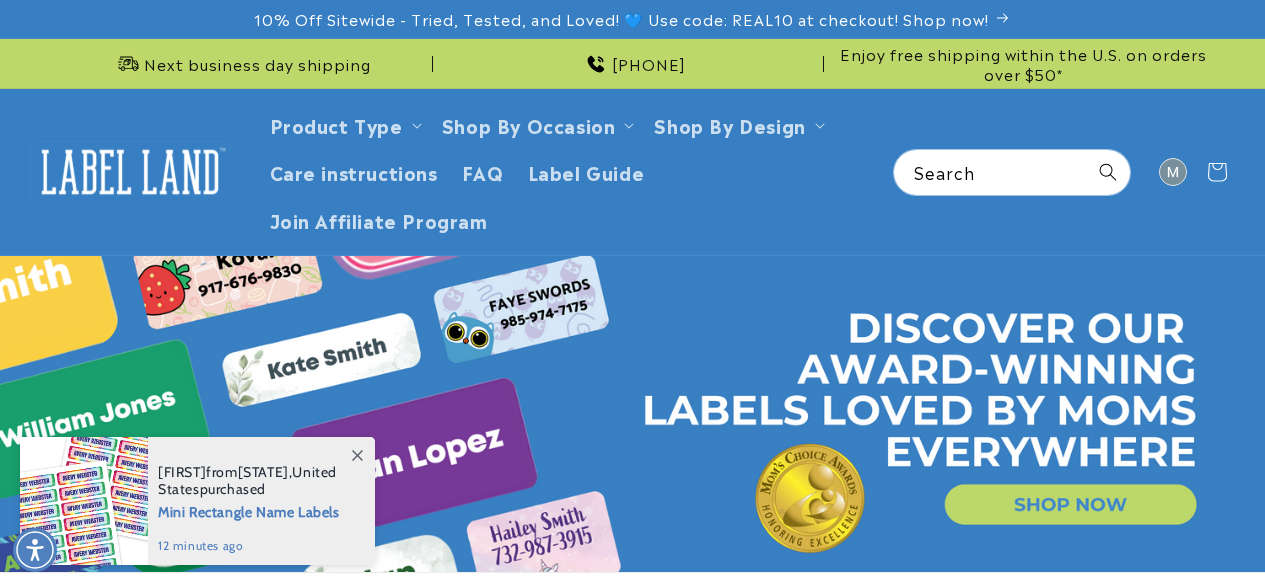 scroll, scrollTop: 0, scrollLeft: 0, axis: both 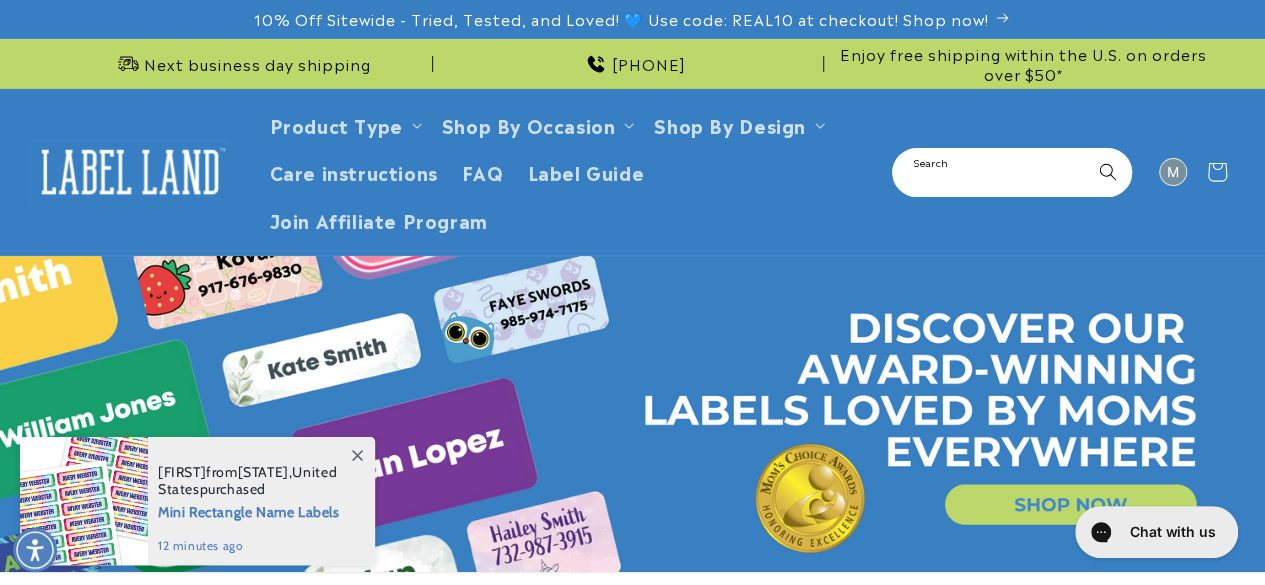 click on "Search" at bounding box center (1012, 172) 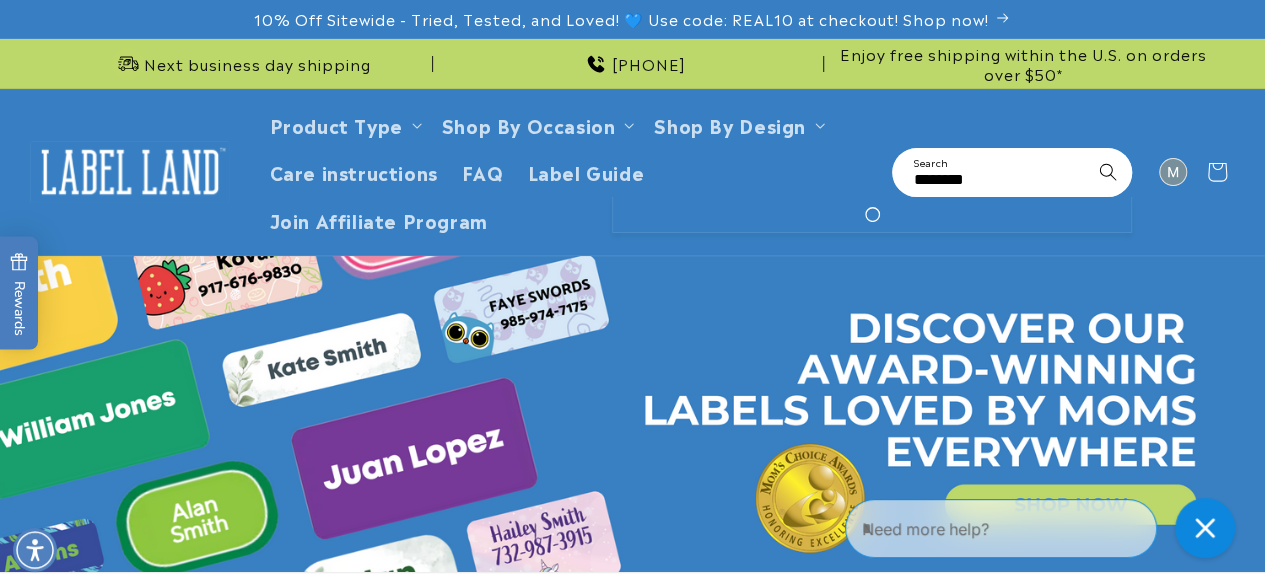 type on "********" 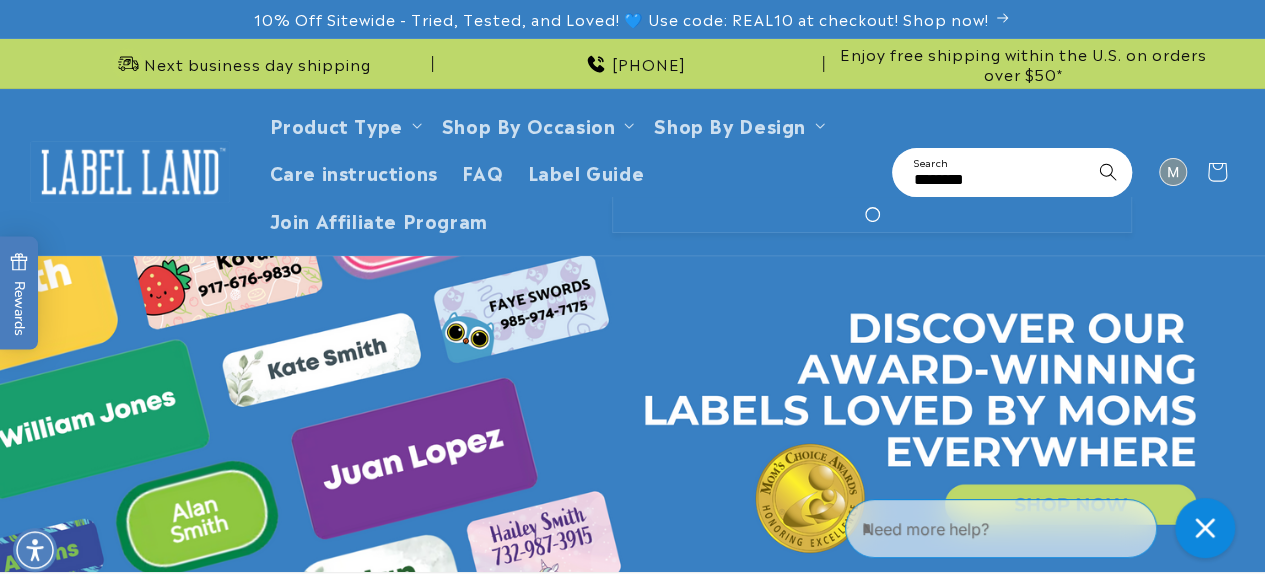 click at bounding box center [1108, 172] 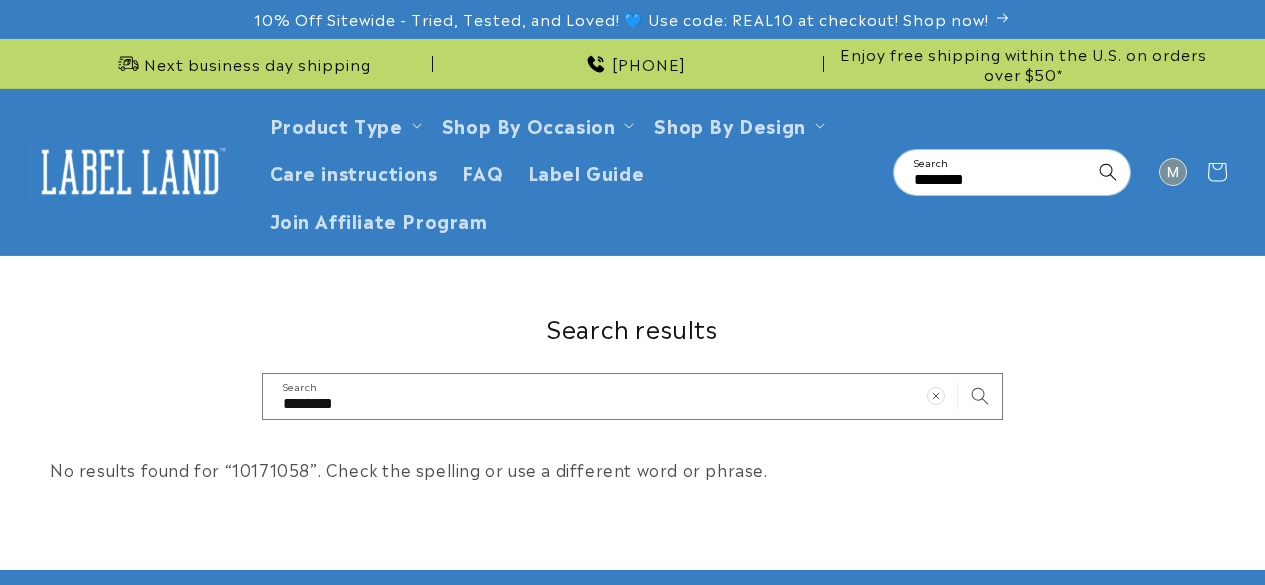 scroll, scrollTop: 0, scrollLeft: 0, axis: both 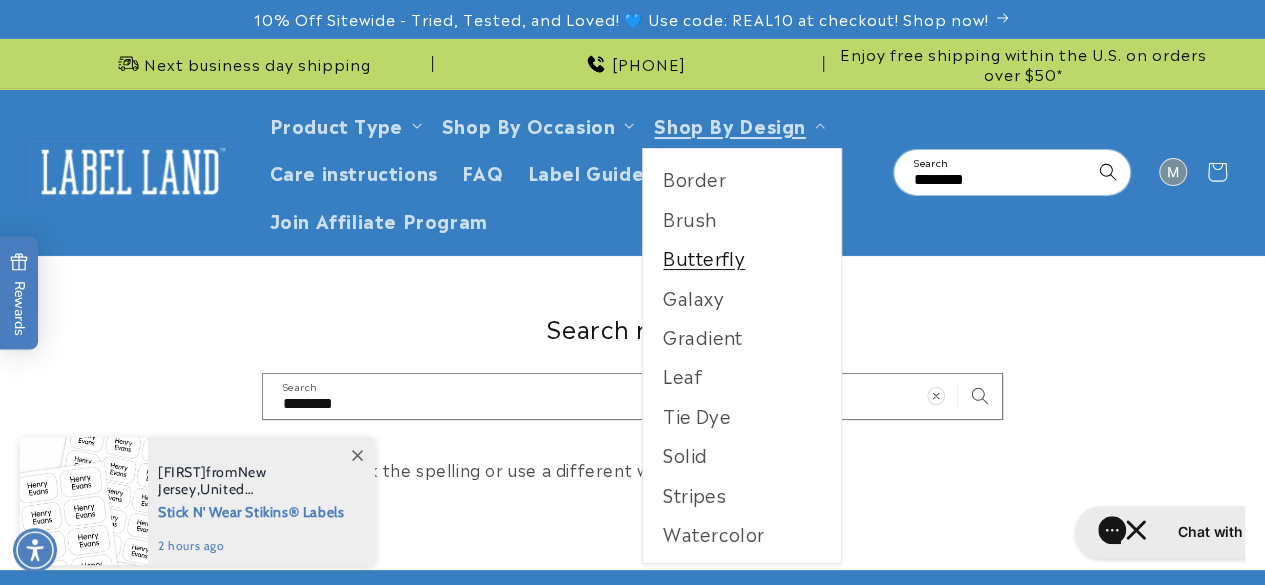click on "Butterfly" at bounding box center (742, 257) 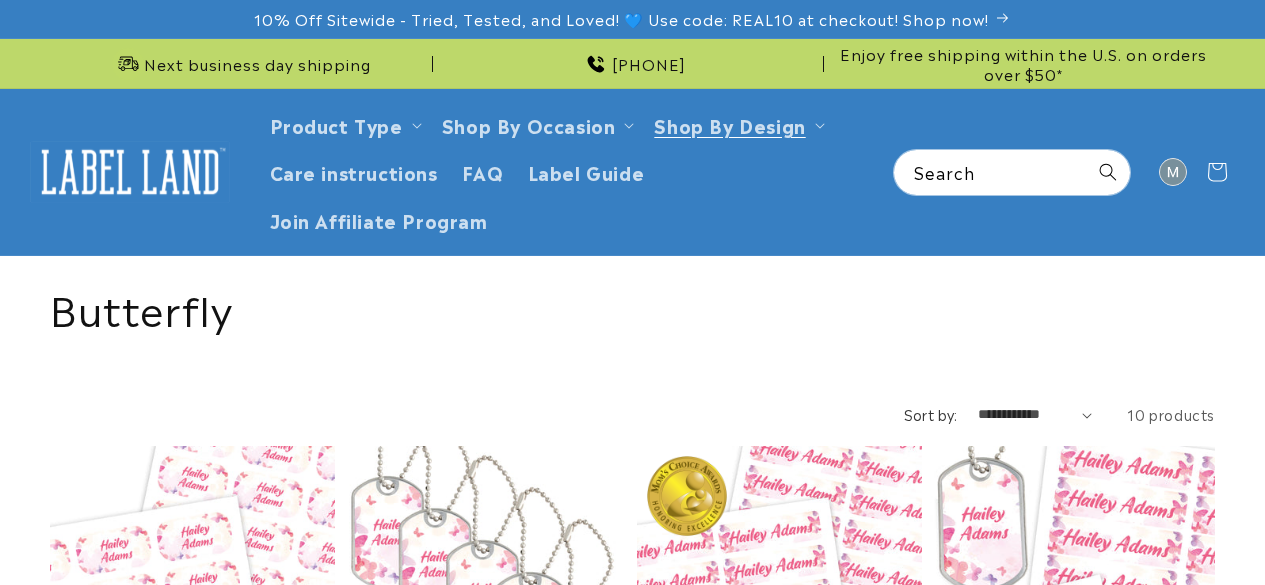 scroll, scrollTop: 0, scrollLeft: 0, axis: both 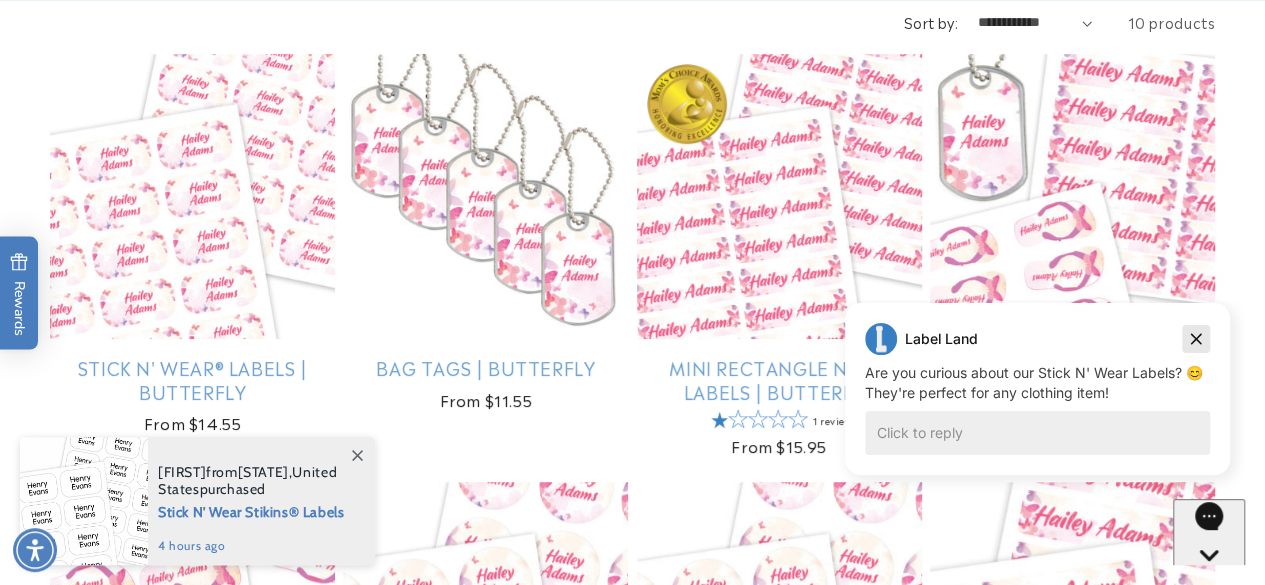 click 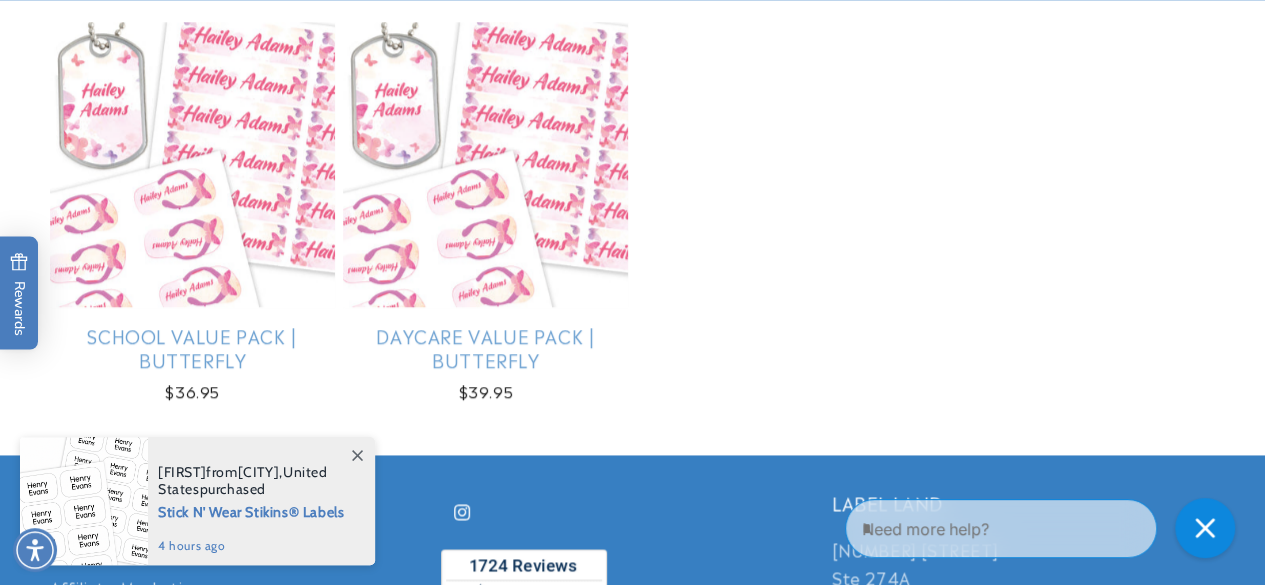 scroll, scrollTop: 1260, scrollLeft: 0, axis: vertical 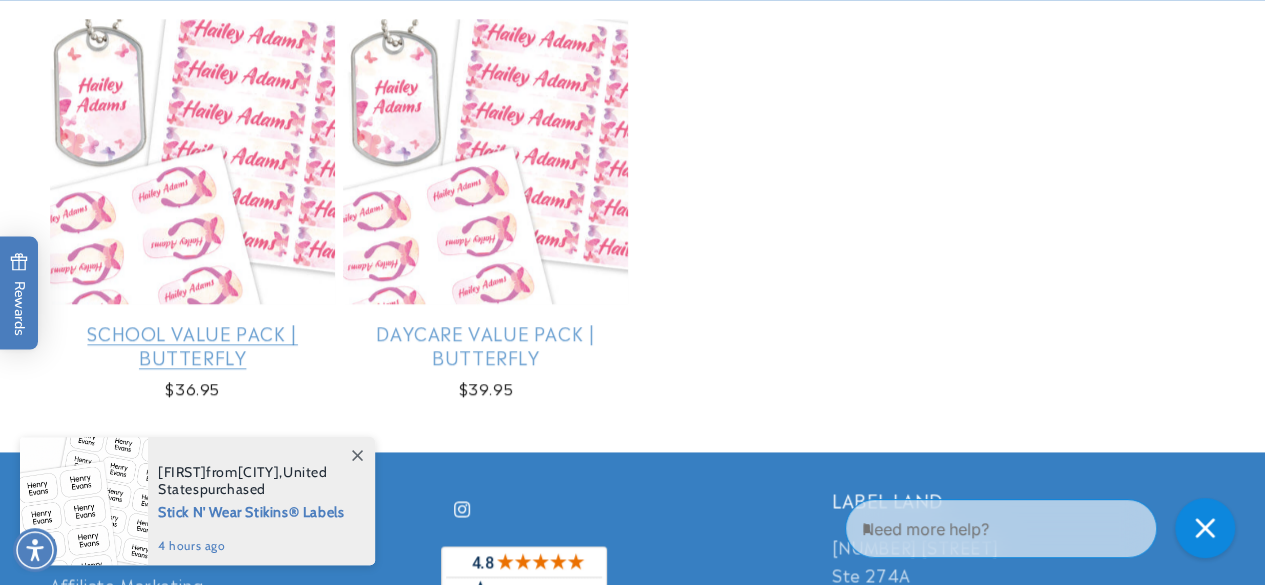 click on "School Value Pack | Butterfly" at bounding box center [192, 344] 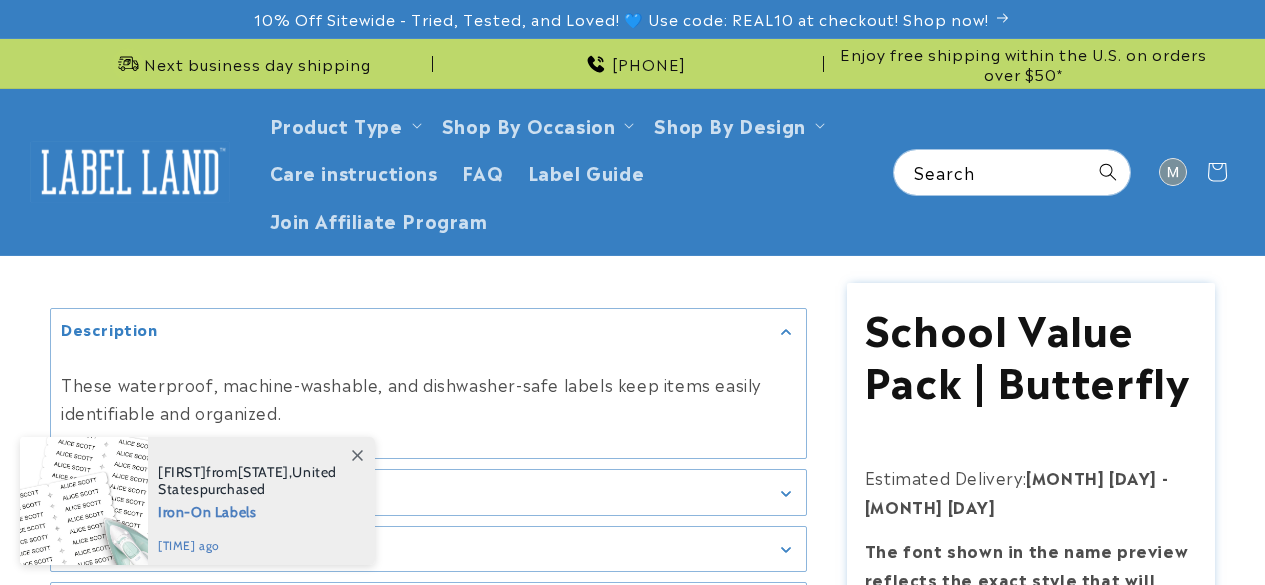 scroll, scrollTop: 0, scrollLeft: 0, axis: both 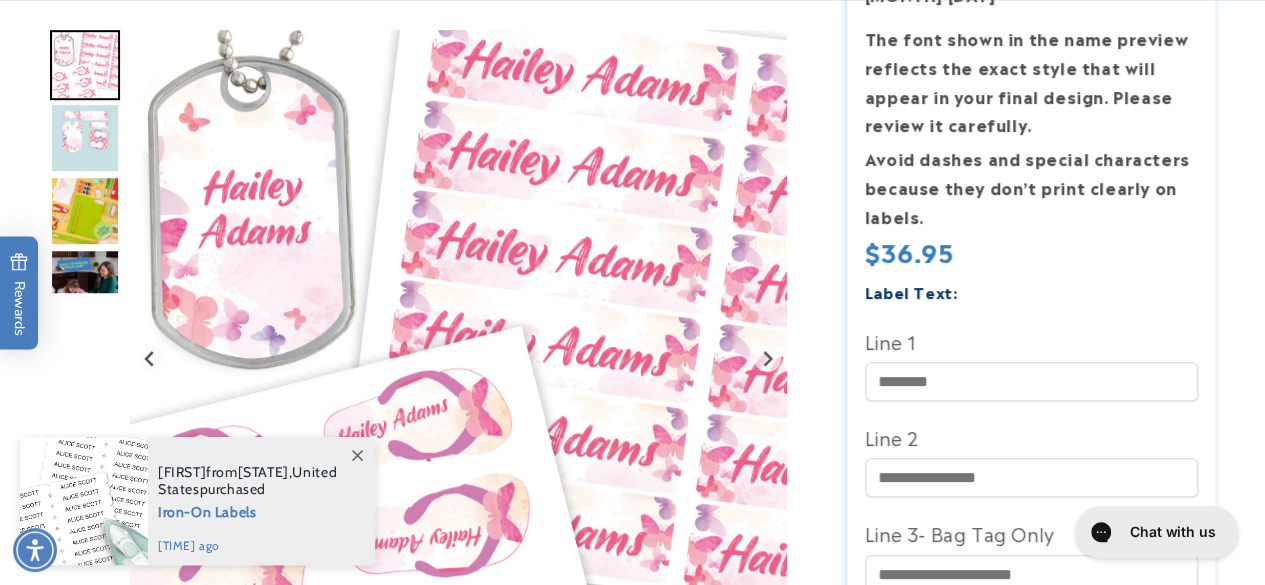 drag, startPoint x: 1276, startPoint y: 57, endPoint x: 1281, endPoint y: 125, distance: 68.18358 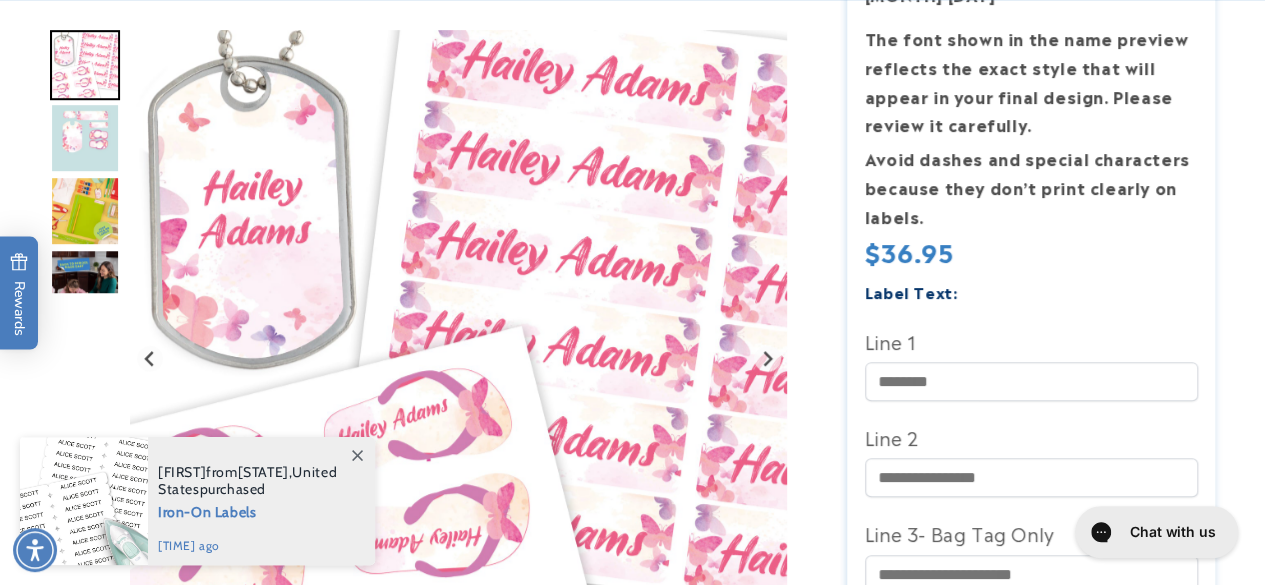 click on "Skip to main content Enable accessibility for low vision Open the accessibility menu
Skip to content
10% Off Sitewide - Tried, Tested, and Loved! 💙 Use code: REAL10 at checkout! Shop now!
Next business day shipping
732-987-3915
Enjoy free shipping within the U.S. on orders over $50*
Next business day shipping
732-987-3915
Enjoy free shipping within the U.S. on orders over $50*" at bounding box center (632, -220) 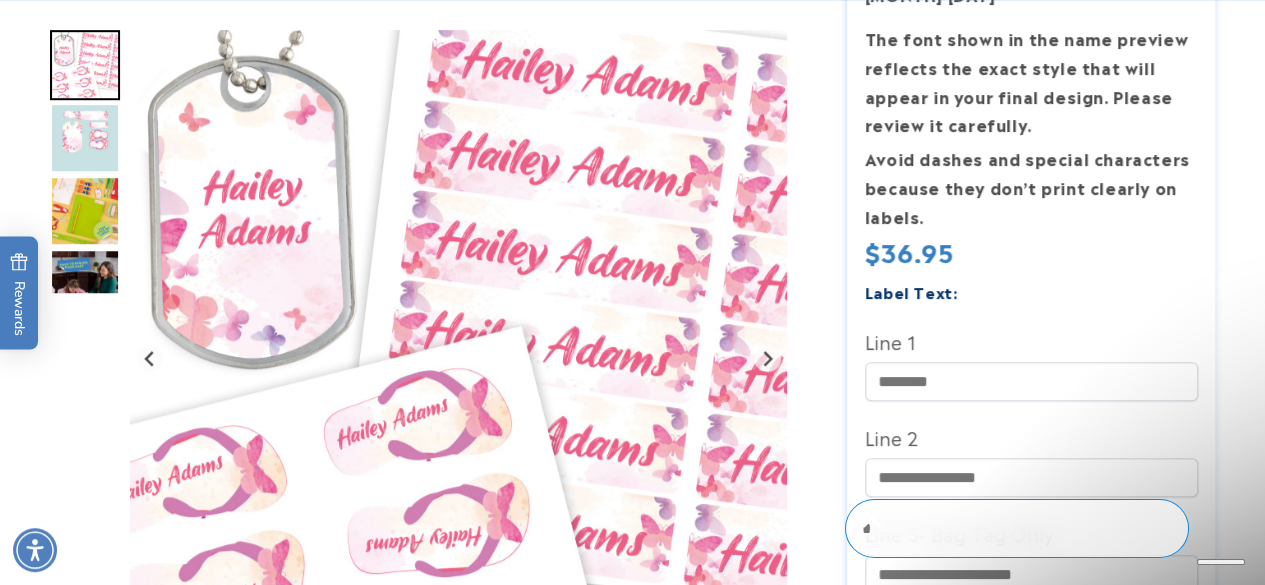 scroll, scrollTop: 0, scrollLeft: 0, axis: both 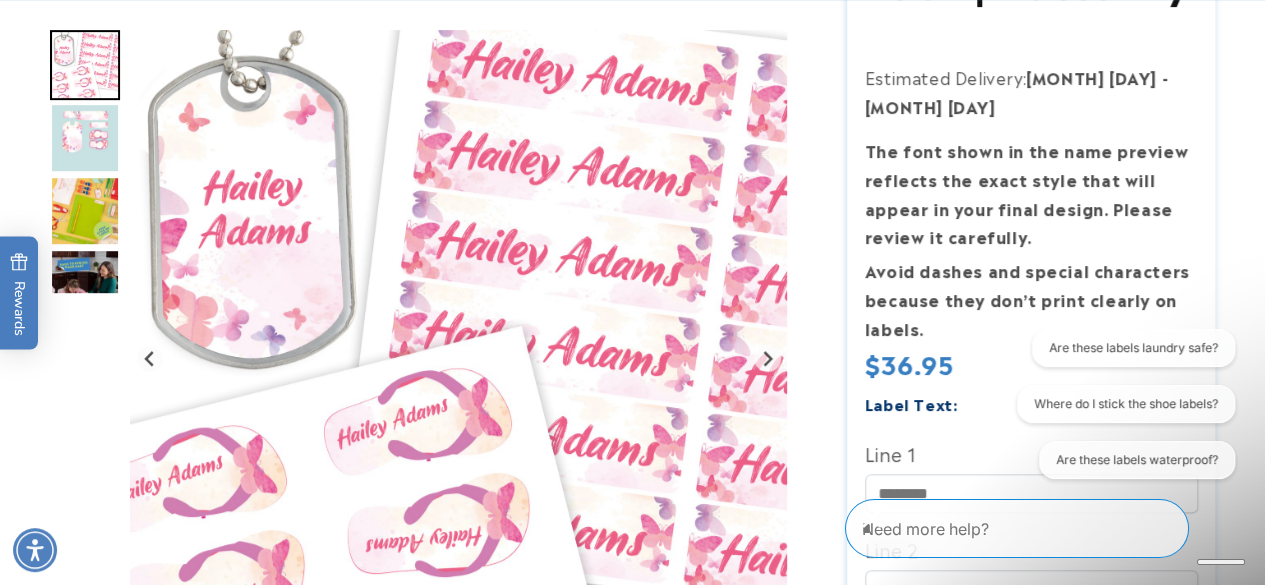click at bounding box center (85, 138) 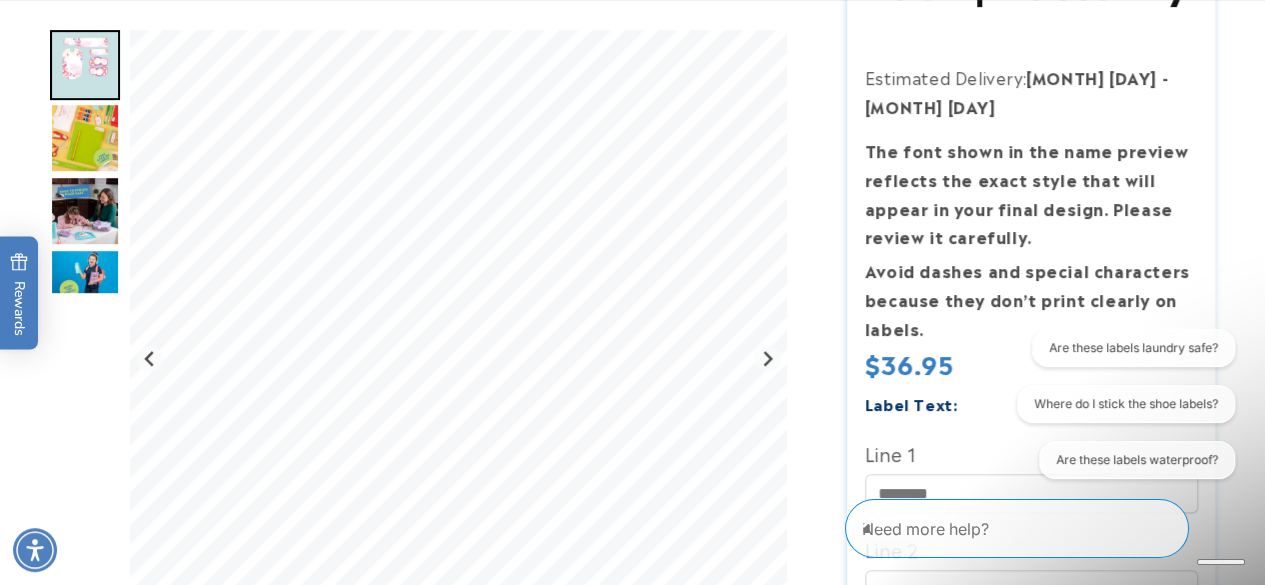 click at bounding box center [85, 138] 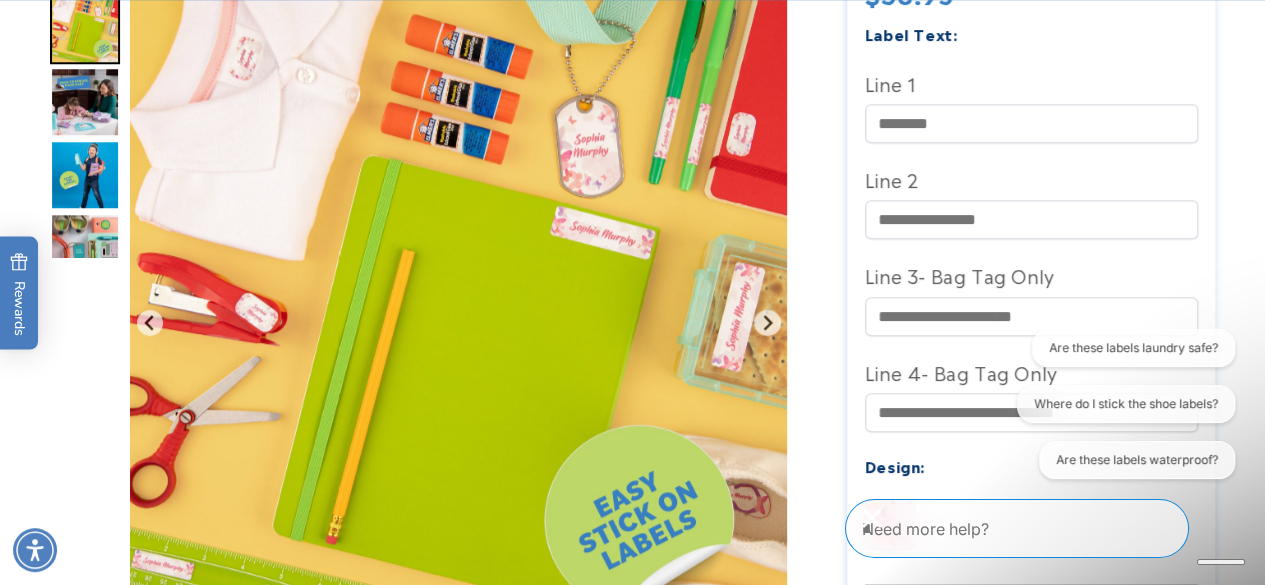 scroll, scrollTop: 788, scrollLeft: 0, axis: vertical 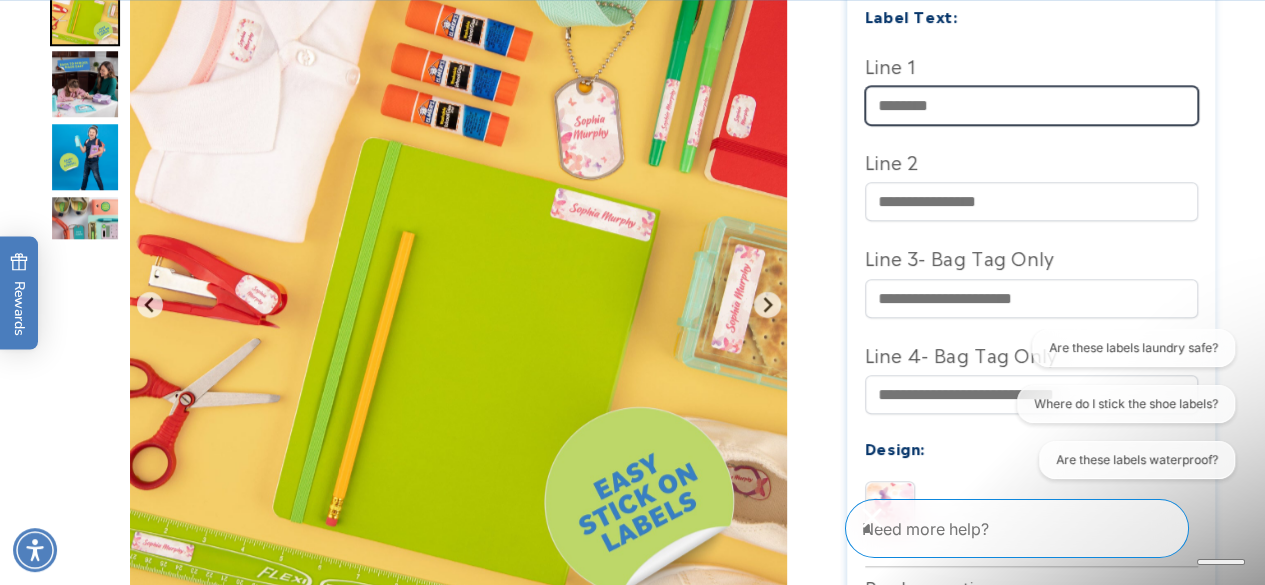 click on "Line 1" at bounding box center [1031, 105] 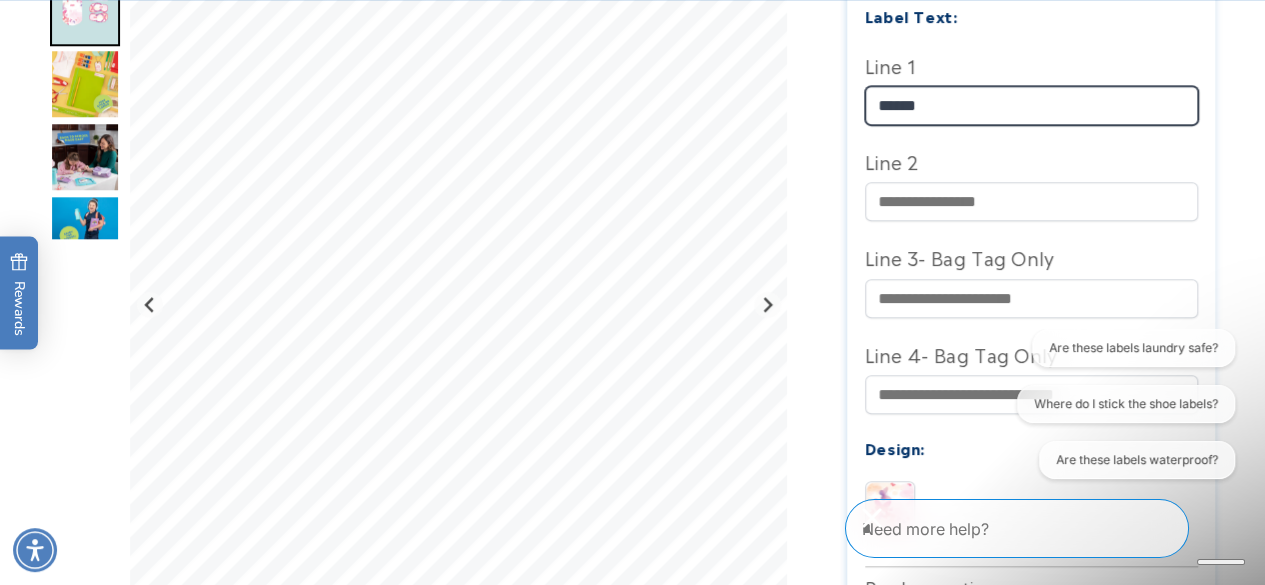 type on "*****" 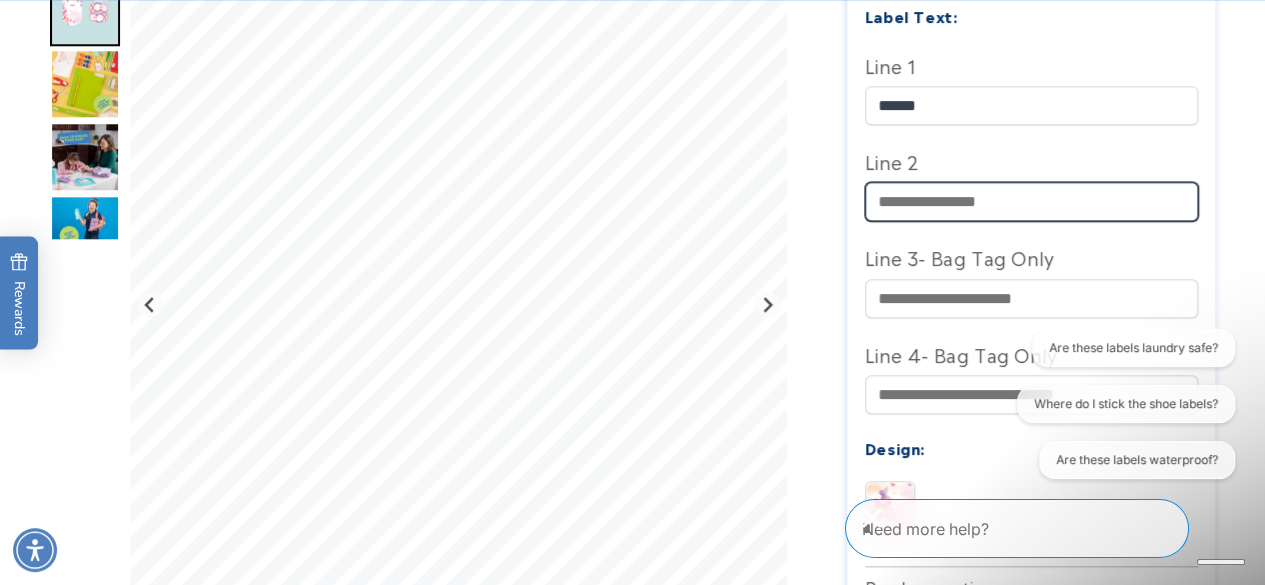 click on "Line 2" at bounding box center (1031, 201) 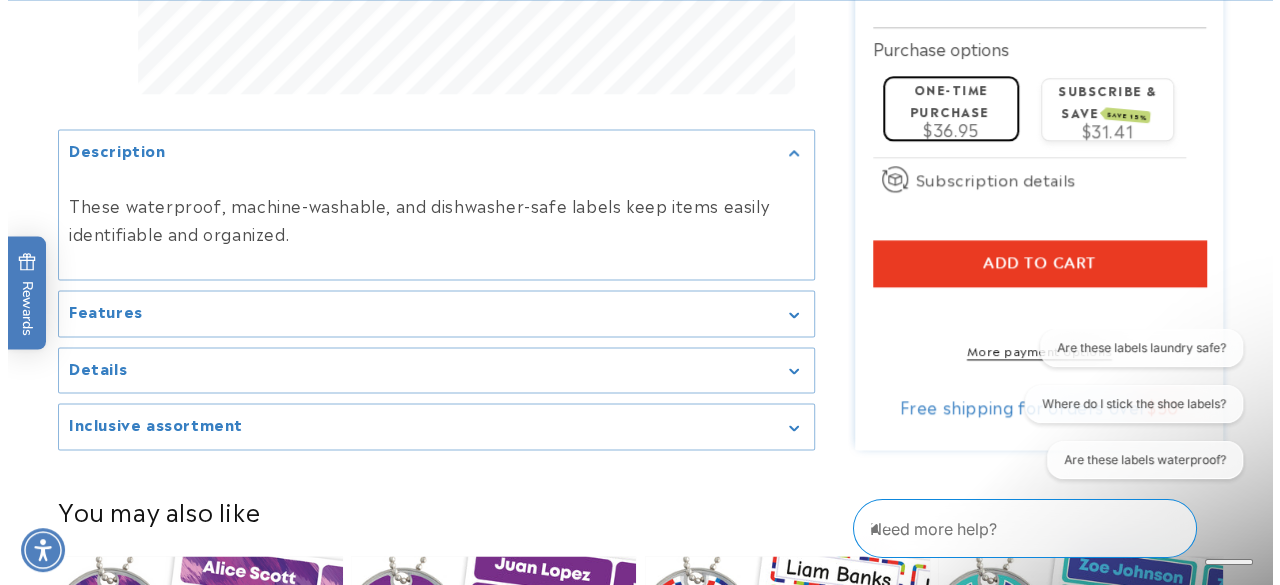 scroll, scrollTop: 1344, scrollLeft: 0, axis: vertical 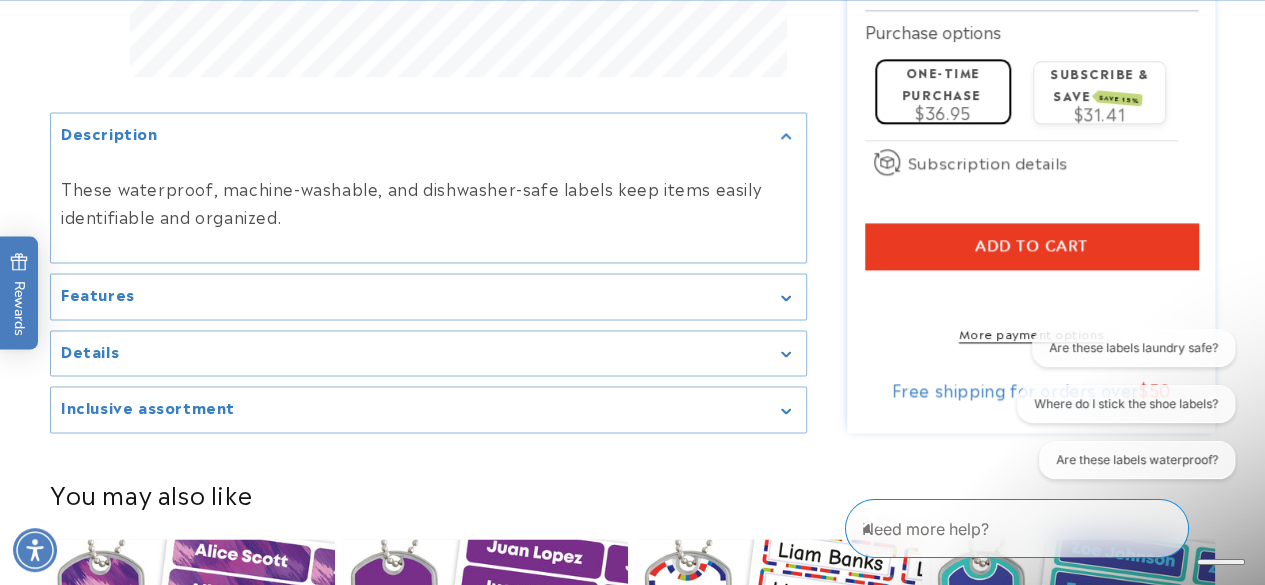 type on "*******" 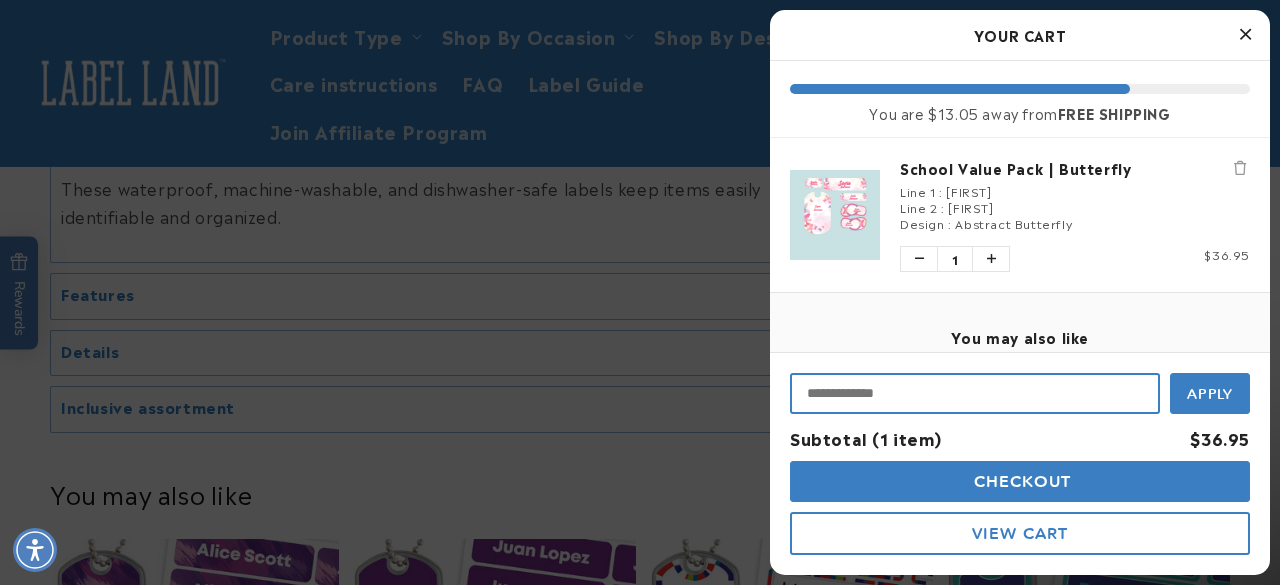 click at bounding box center [975, 393] 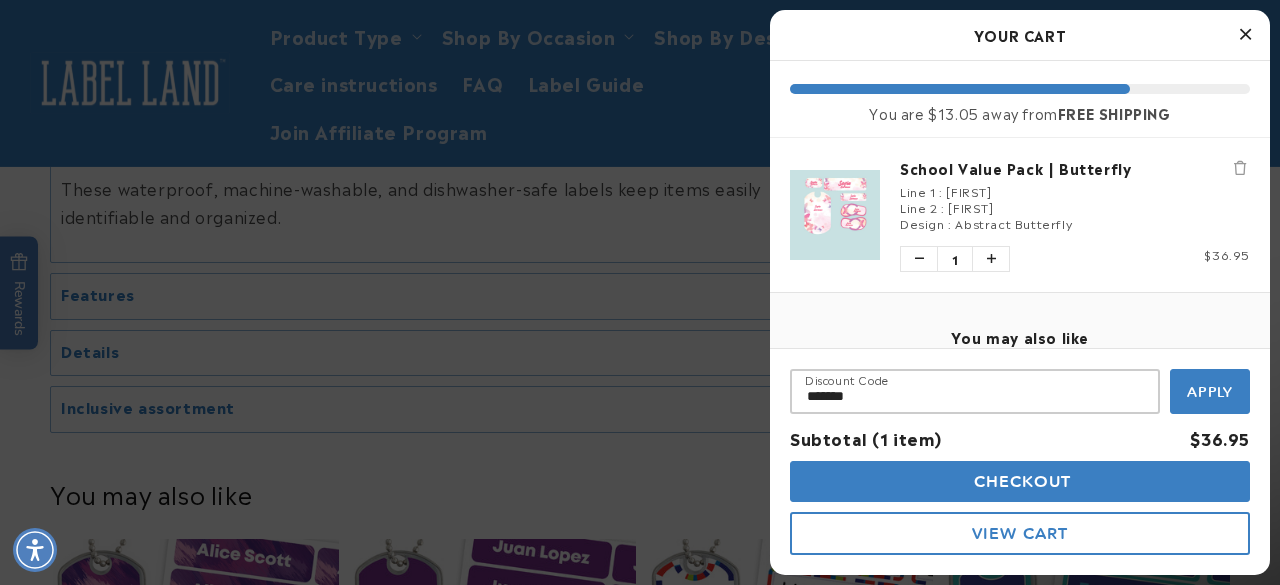 click on "Apply" at bounding box center [1210, 392] 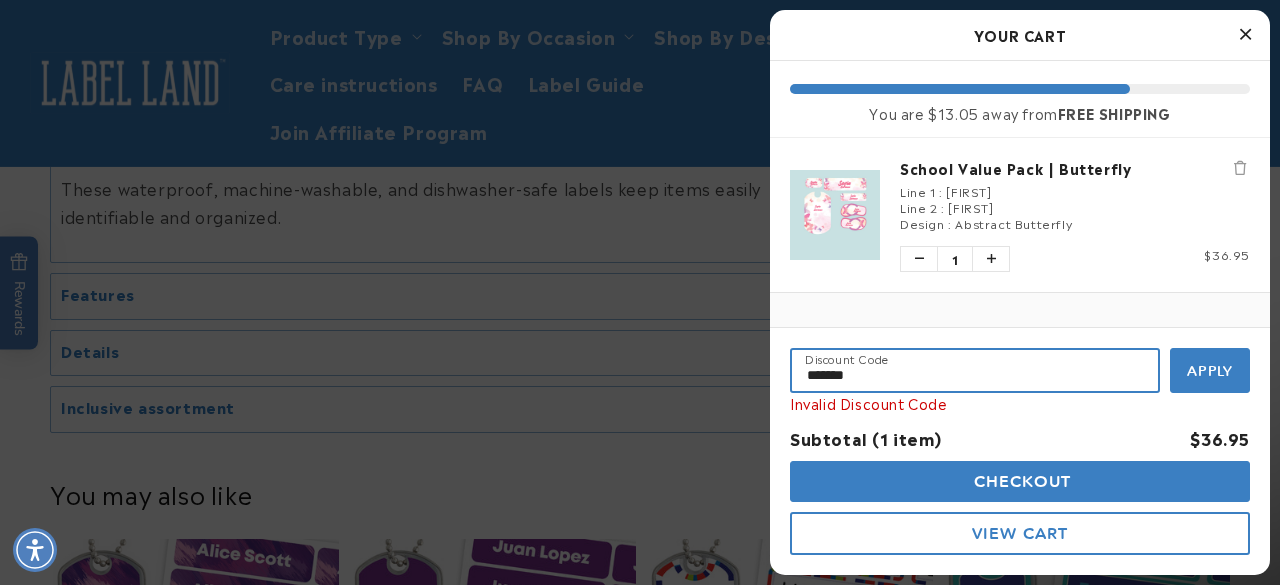 drag, startPoint x: 890, startPoint y: 371, endPoint x: 718, endPoint y: 376, distance: 172.07266 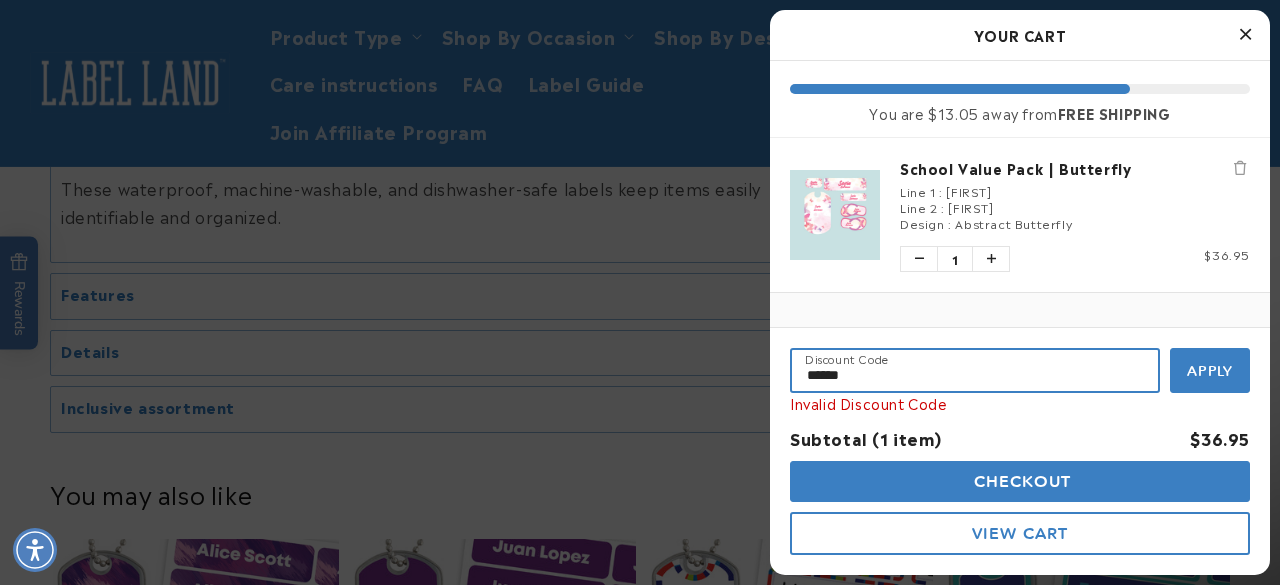 type on "******" 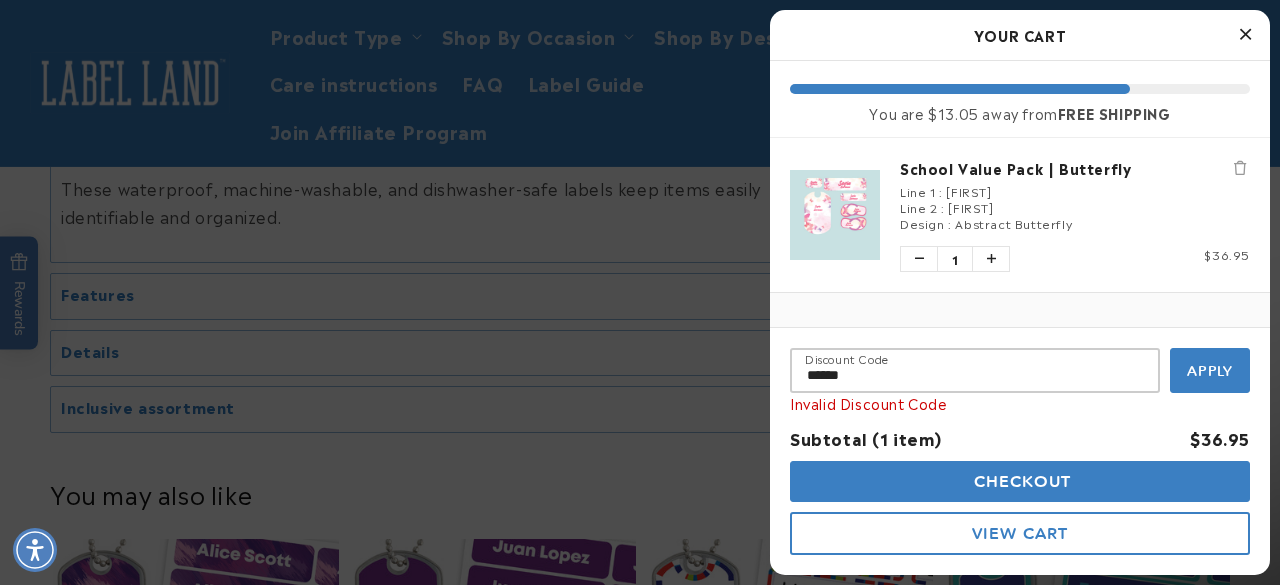 click on "Apply" at bounding box center [1210, 371] 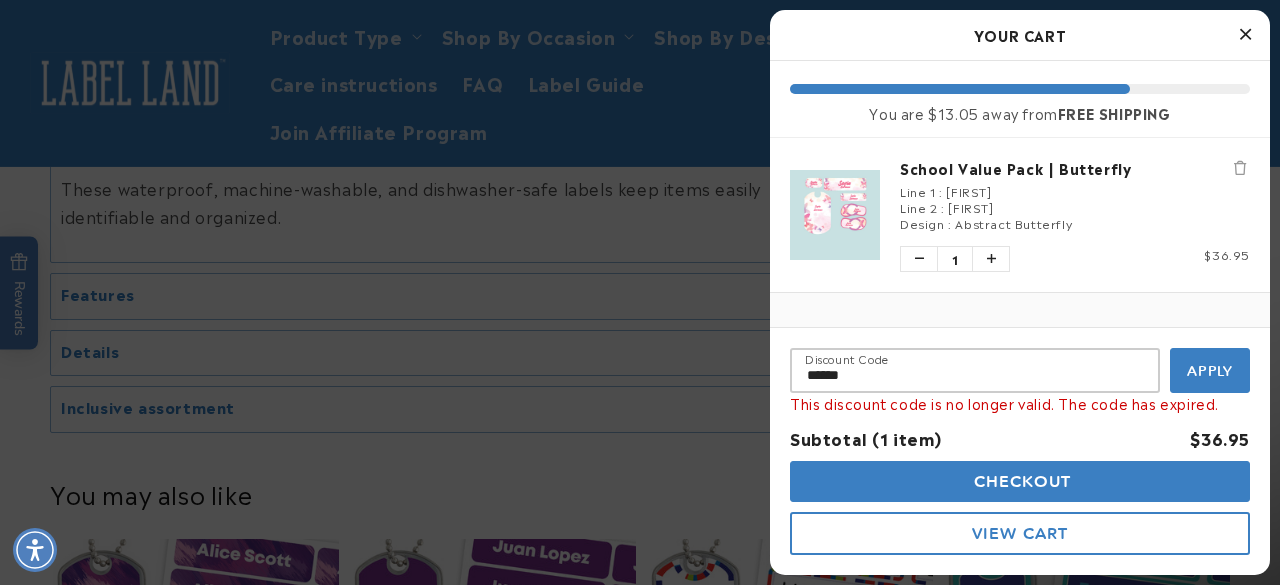 click on "View Cart" at bounding box center [1020, 533] 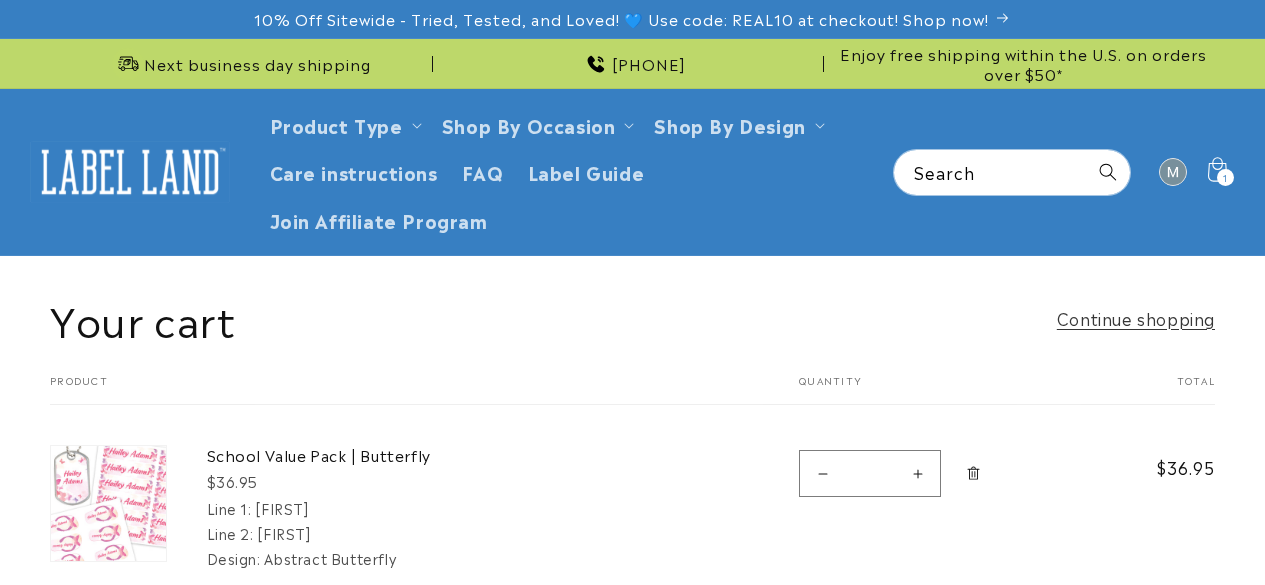 scroll, scrollTop: 0, scrollLeft: 0, axis: both 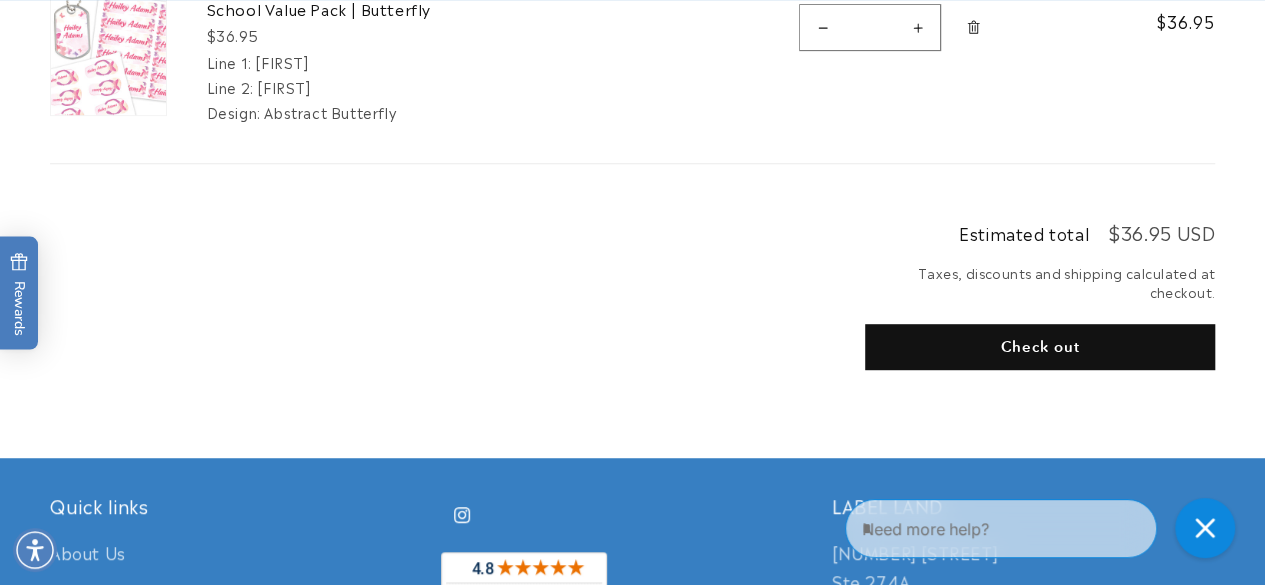 click on "Check out" at bounding box center [1040, 347] 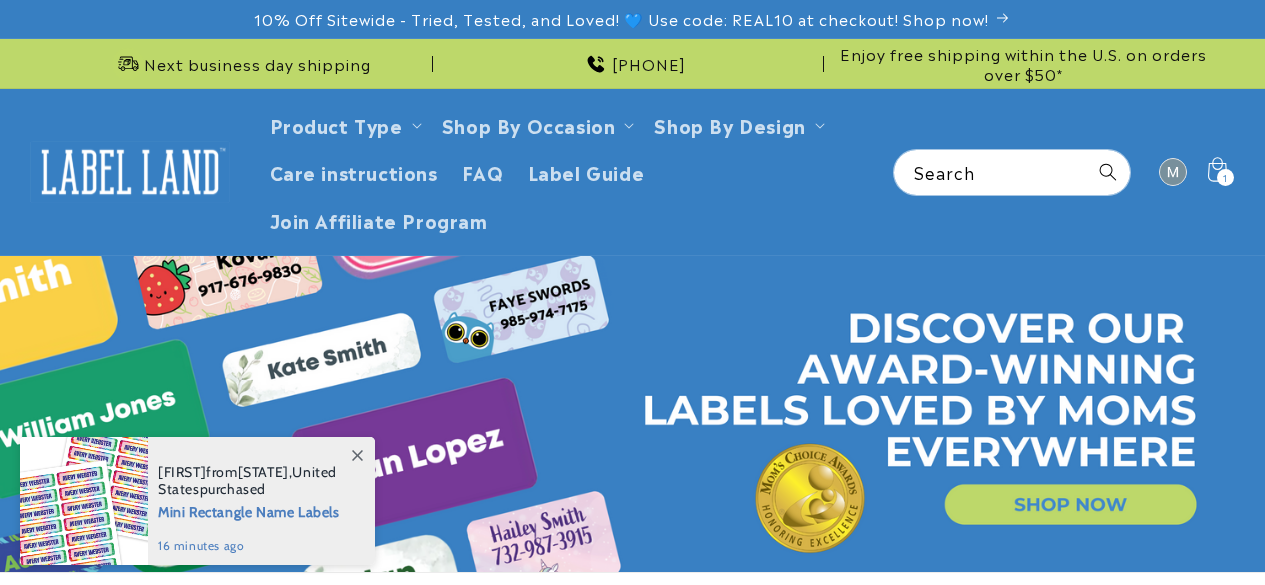 scroll, scrollTop: 0, scrollLeft: 0, axis: both 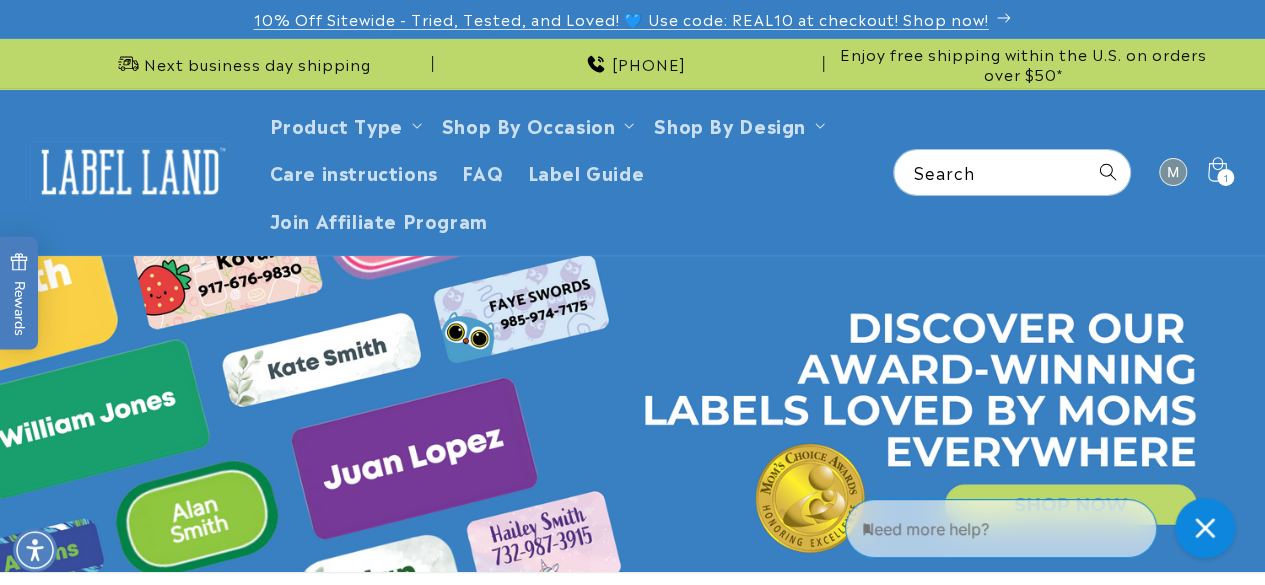 click on "10% Off Sitewide - Tried, Tested, and Loved! 💙 Use code: REAL10 at checkout! Shop now!" at bounding box center (633, 19) 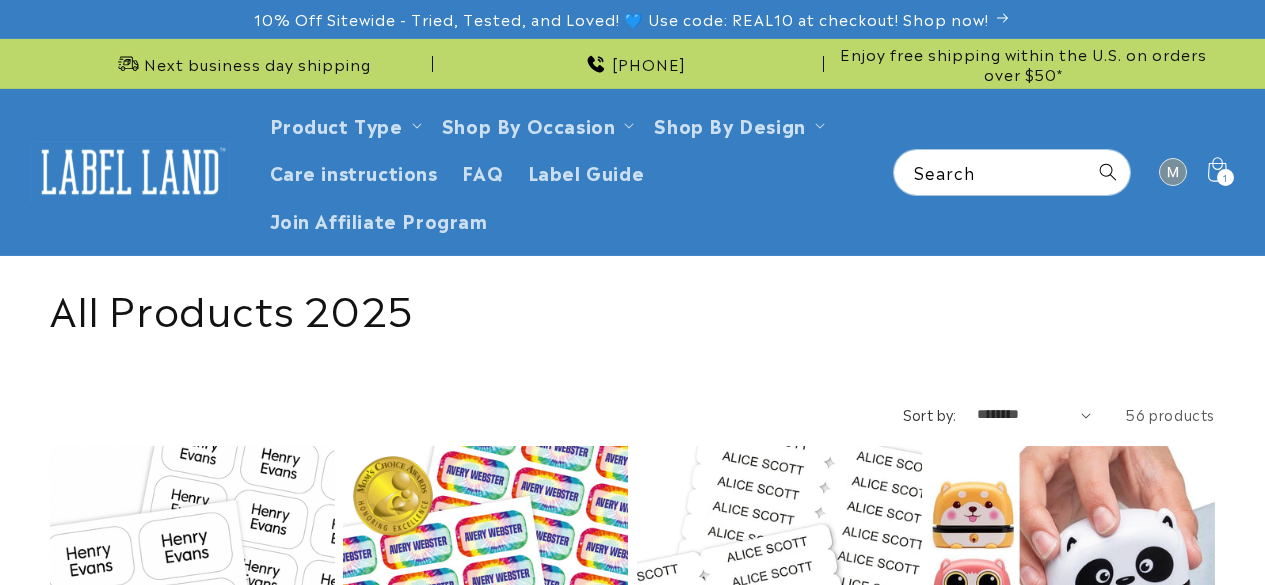scroll, scrollTop: 0, scrollLeft: 0, axis: both 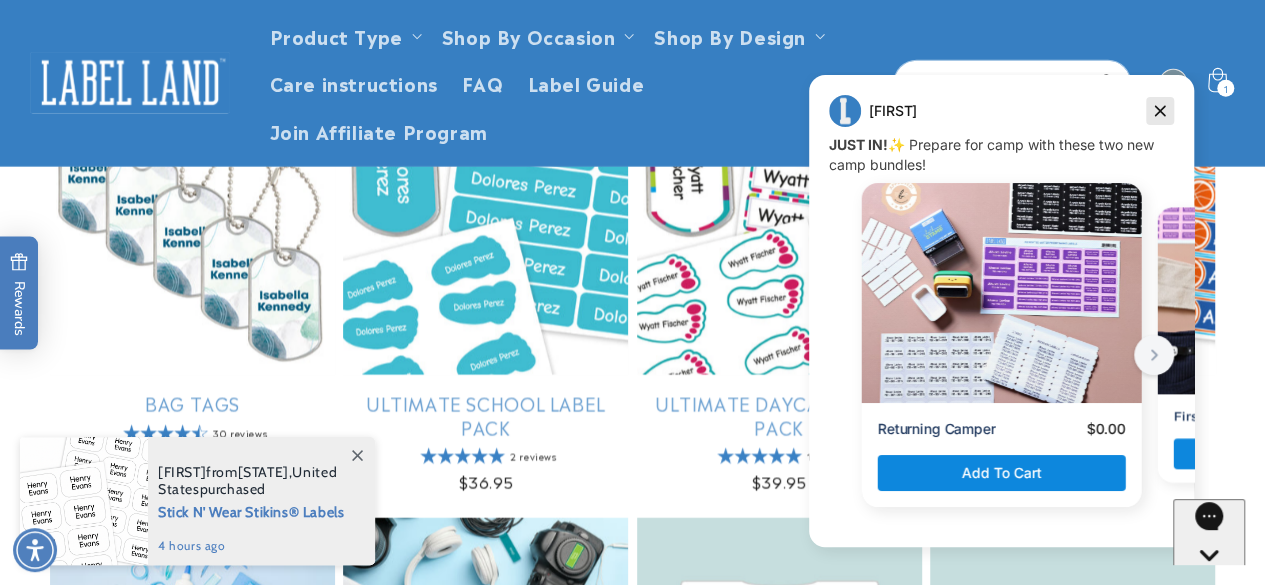 click 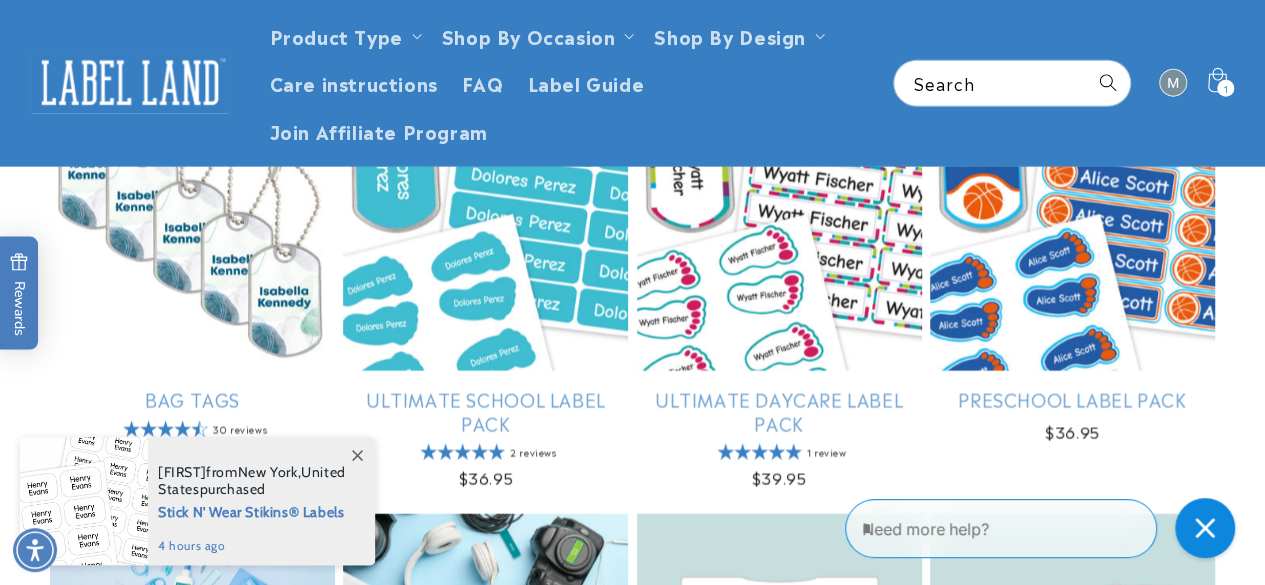 scroll, scrollTop: 2424, scrollLeft: 0, axis: vertical 